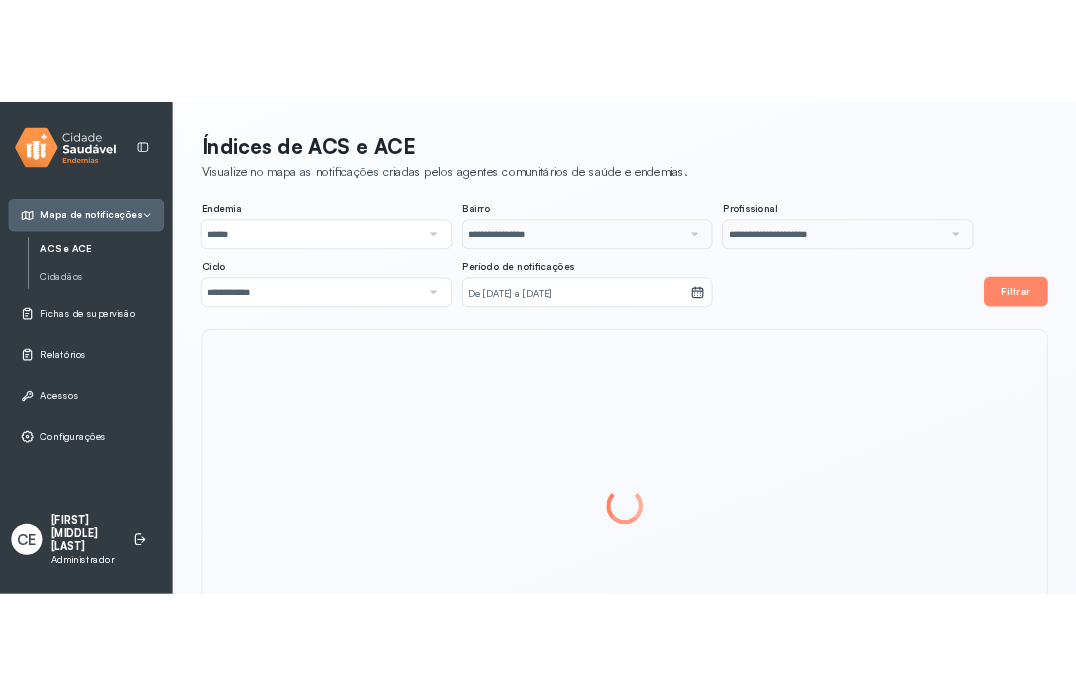 scroll, scrollTop: 0, scrollLeft: 0, axis: both 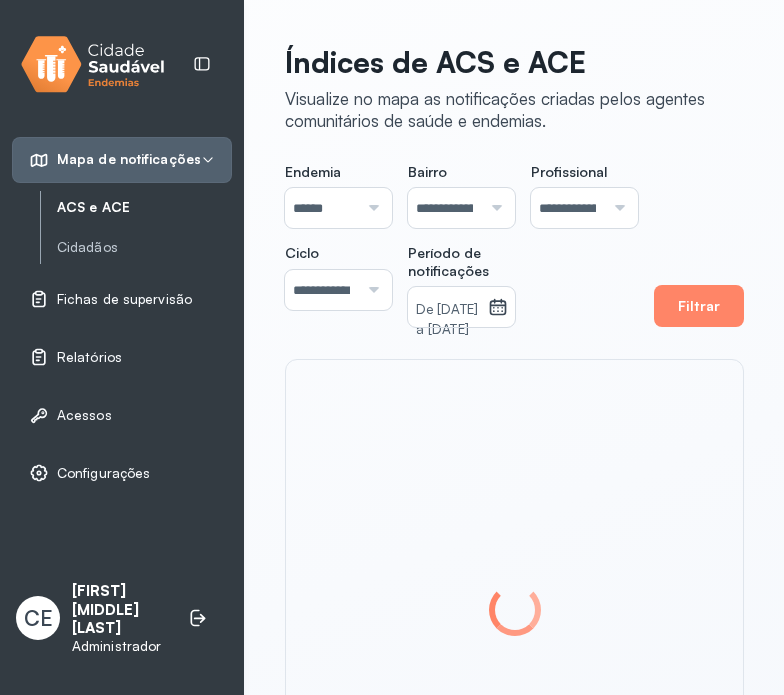 click on "[FIRST] [MIDDLE] [LAST]" at bounding box center [120, 610] 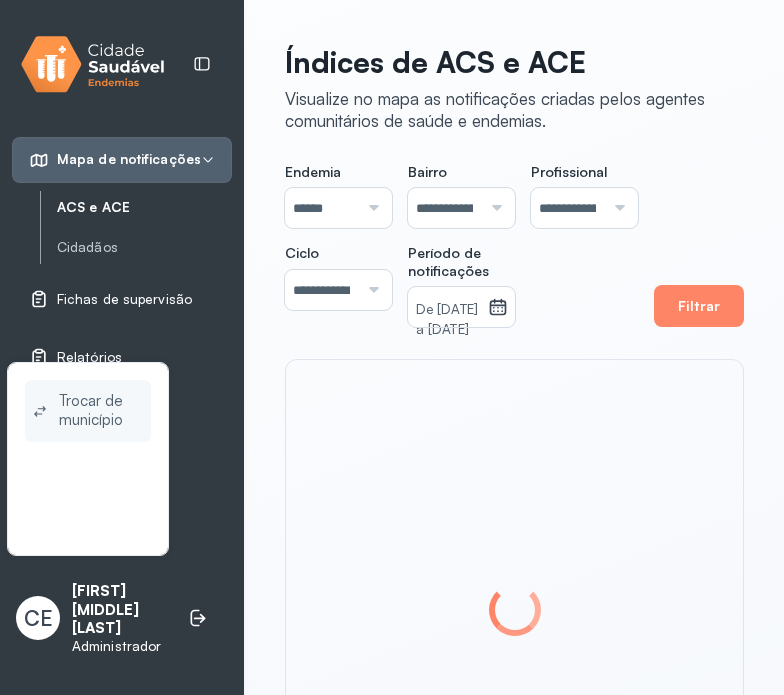 click on "Trocar de município" at bounding box center [101, 411] 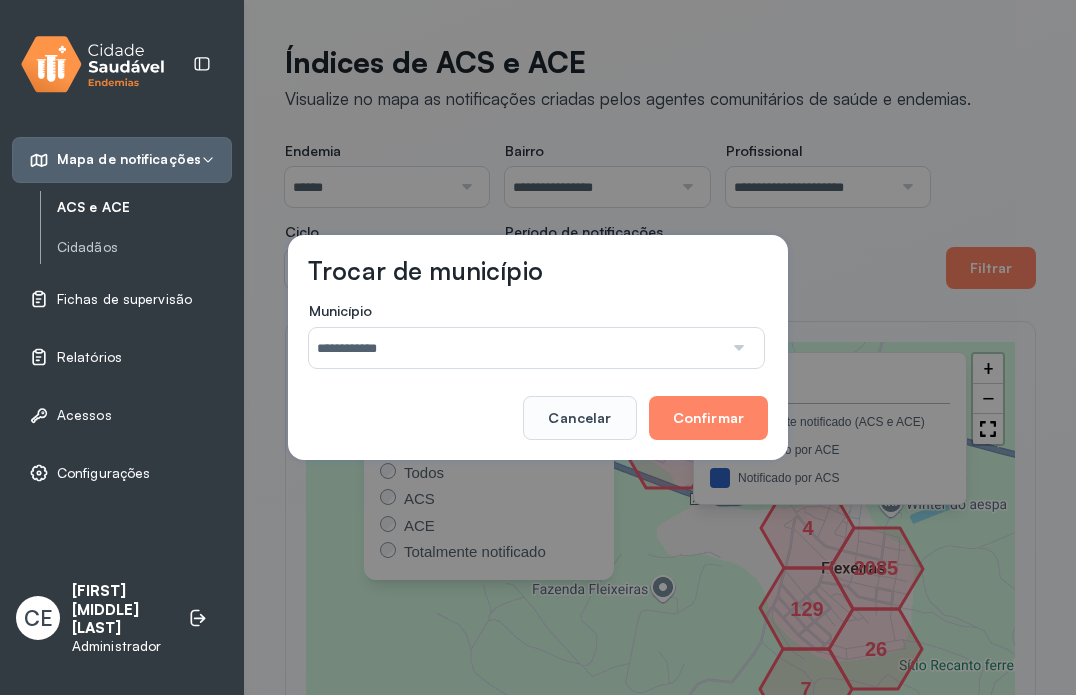 click on "Cancelar Confirmar" at bounding box center (538, 404) 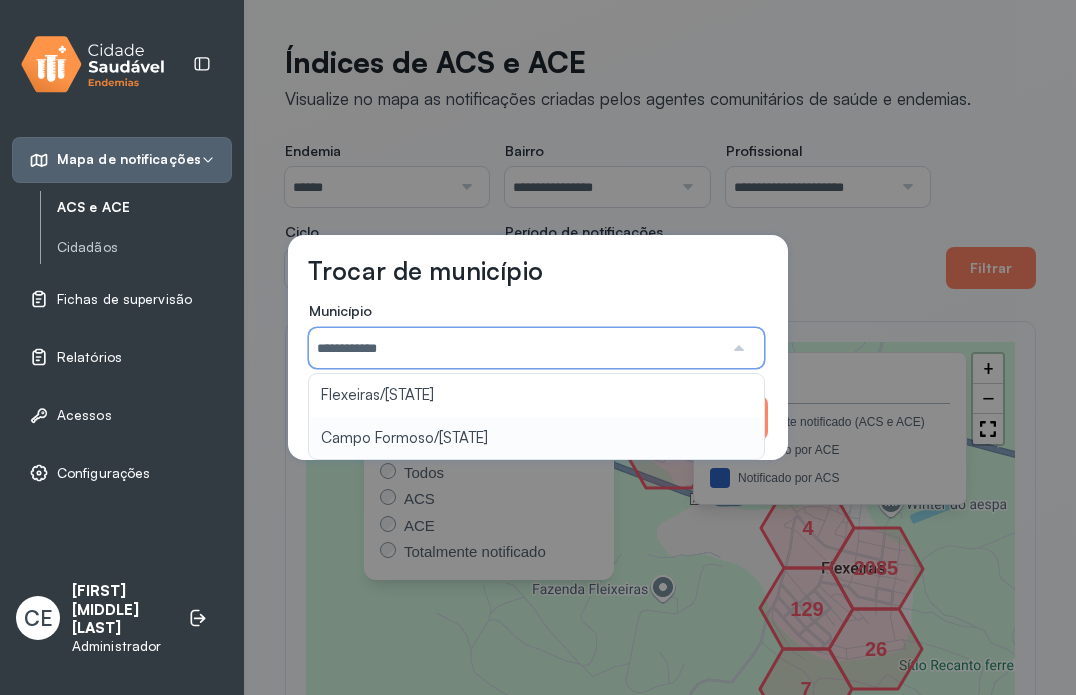 type on "**********" 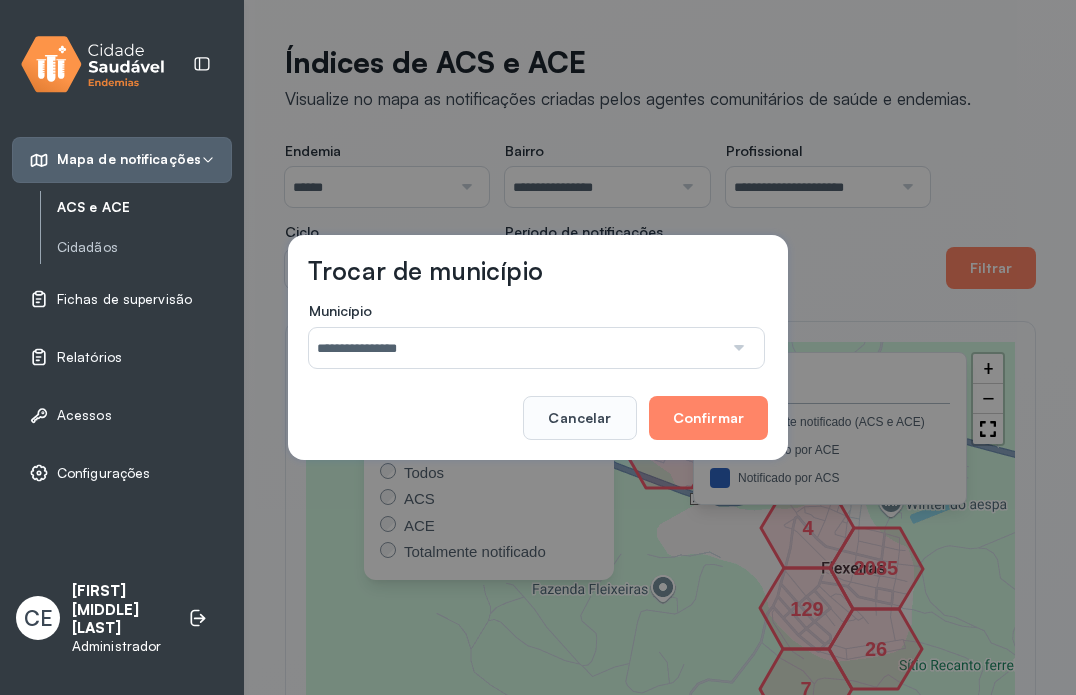 click on "**********" at bounding box center [538, 347] 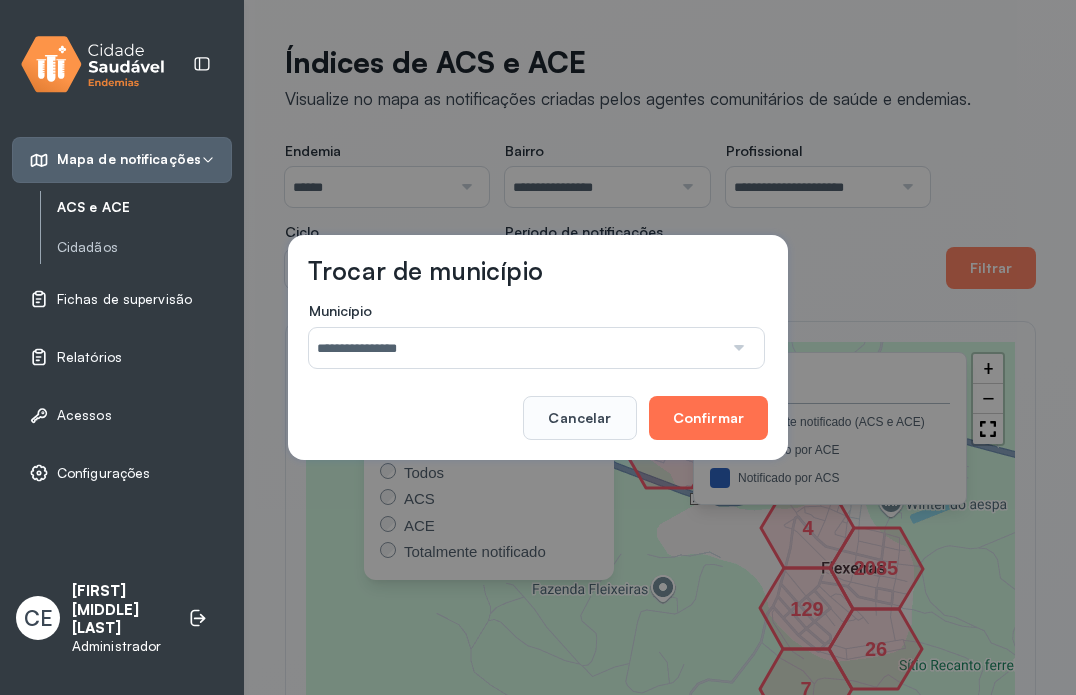 click on "Confirmar" at bounding box center [708, 418] 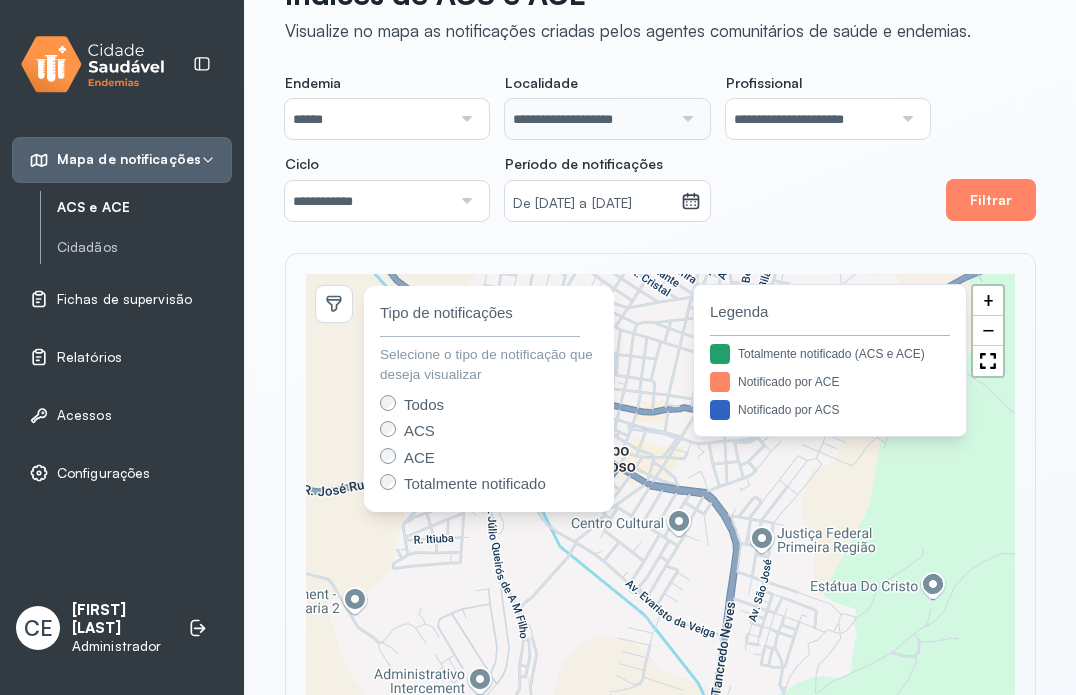 scroll, scrollTop: 157, scrollLeft: 0, axis: vertical 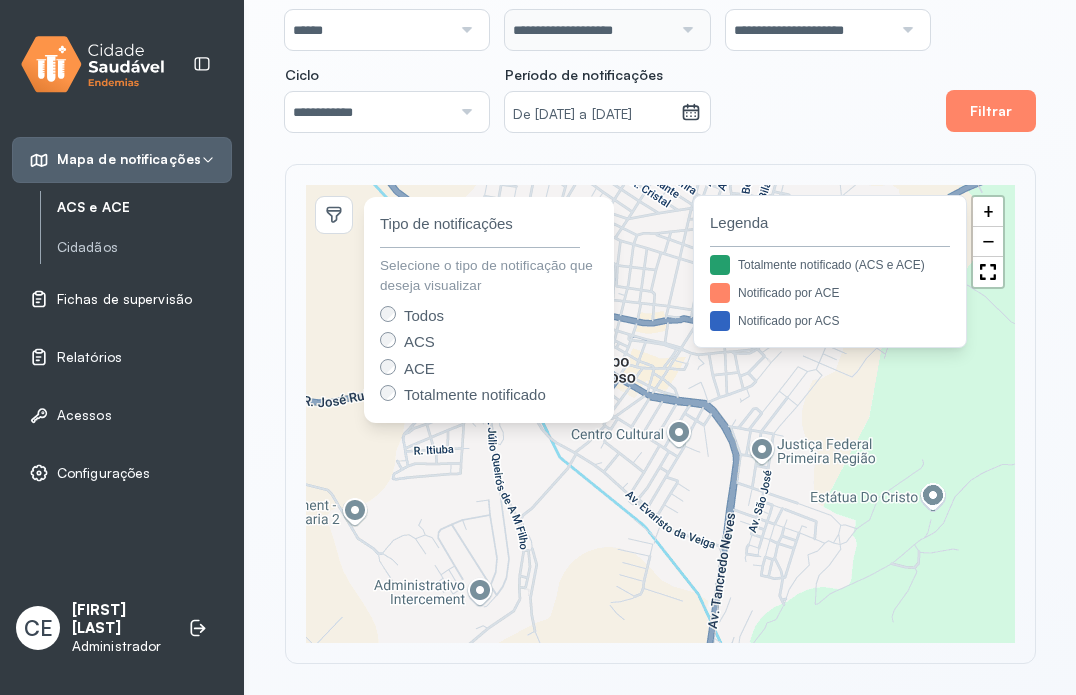 click on "Fichas de supervisão" at bounding box center (124, 299) 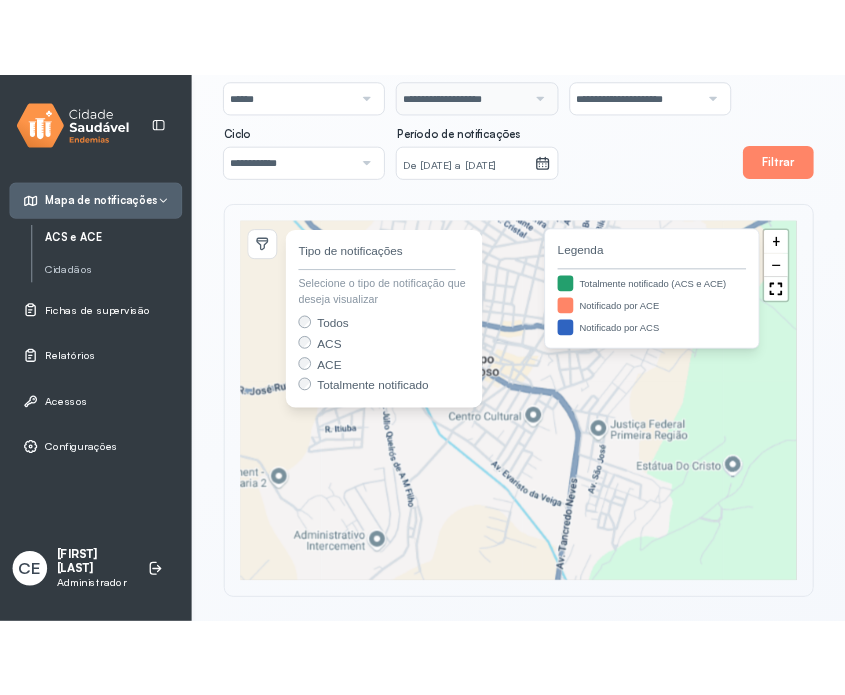 scroll, scrollTop: 0, scrollLeft: 0, axis: both 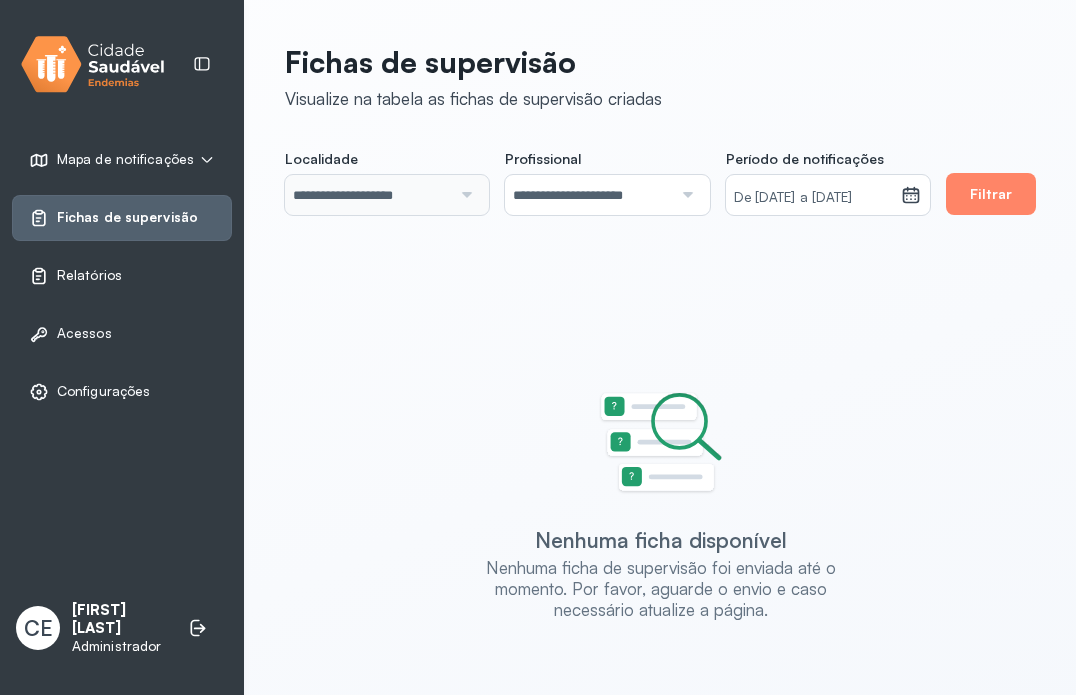 click on "Relatórios" at bounding box center [89, 275] 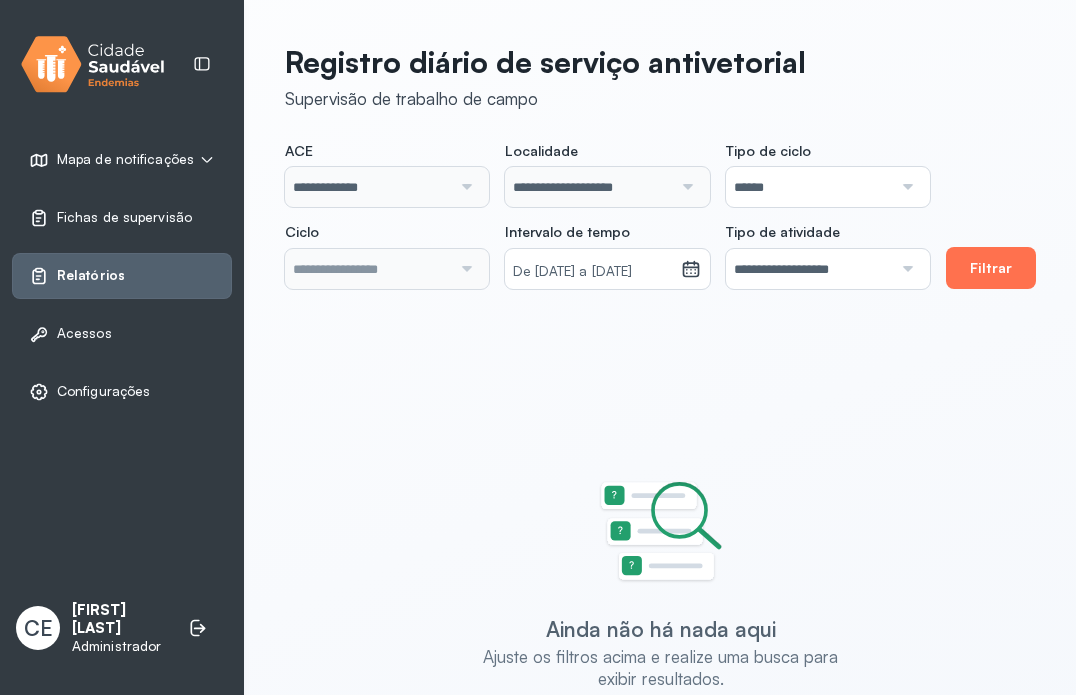 click on "Filtrar" at bounding box center [991, 268] 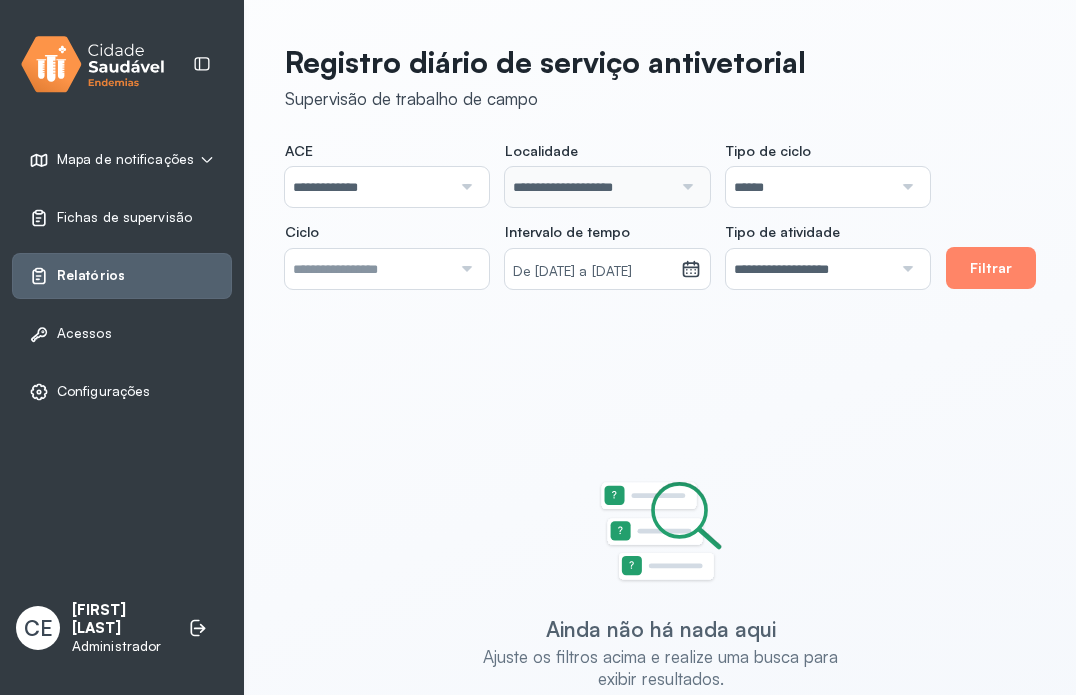 click at bounding box center (368, 269) 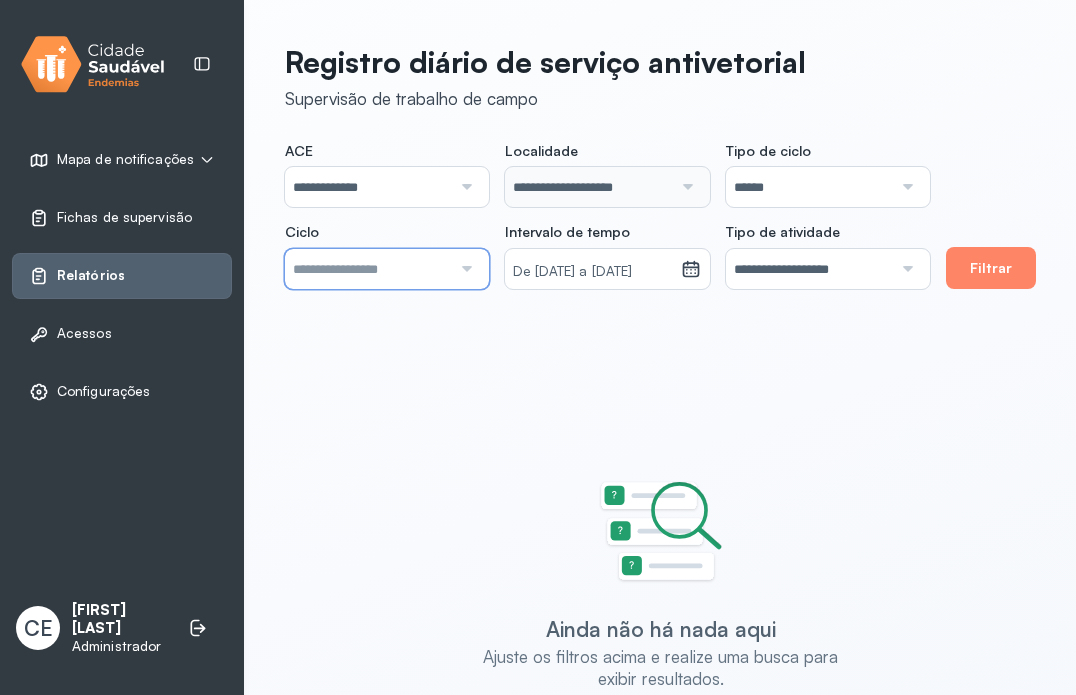 click at bounding box center (368, 269) 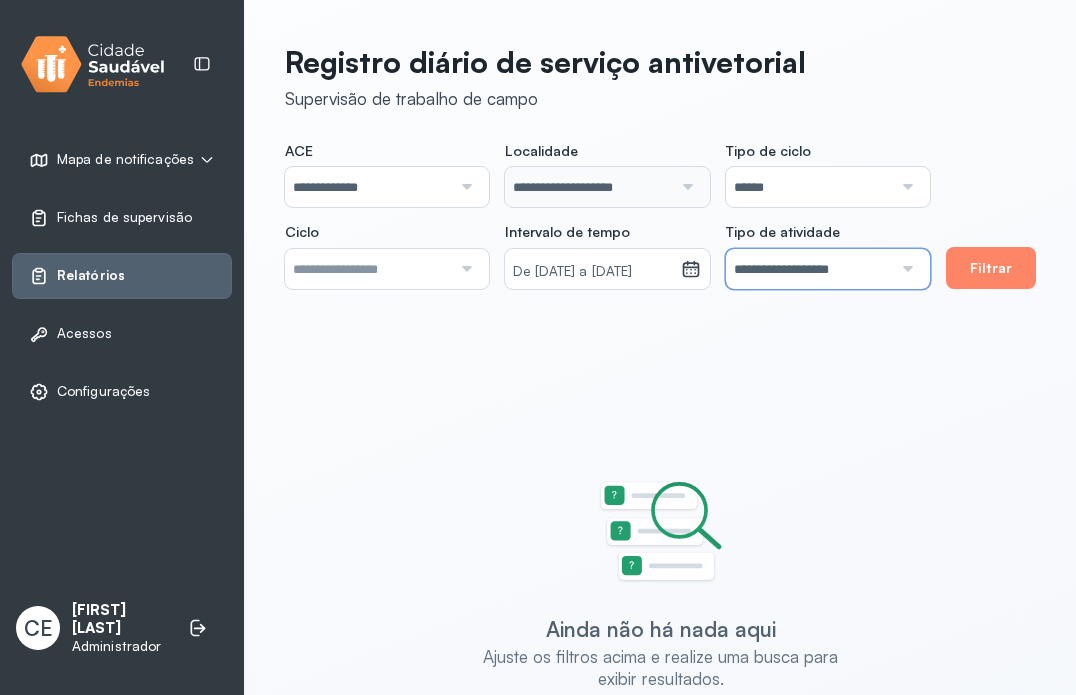 click on "**********" at bounding box center [809, 269] 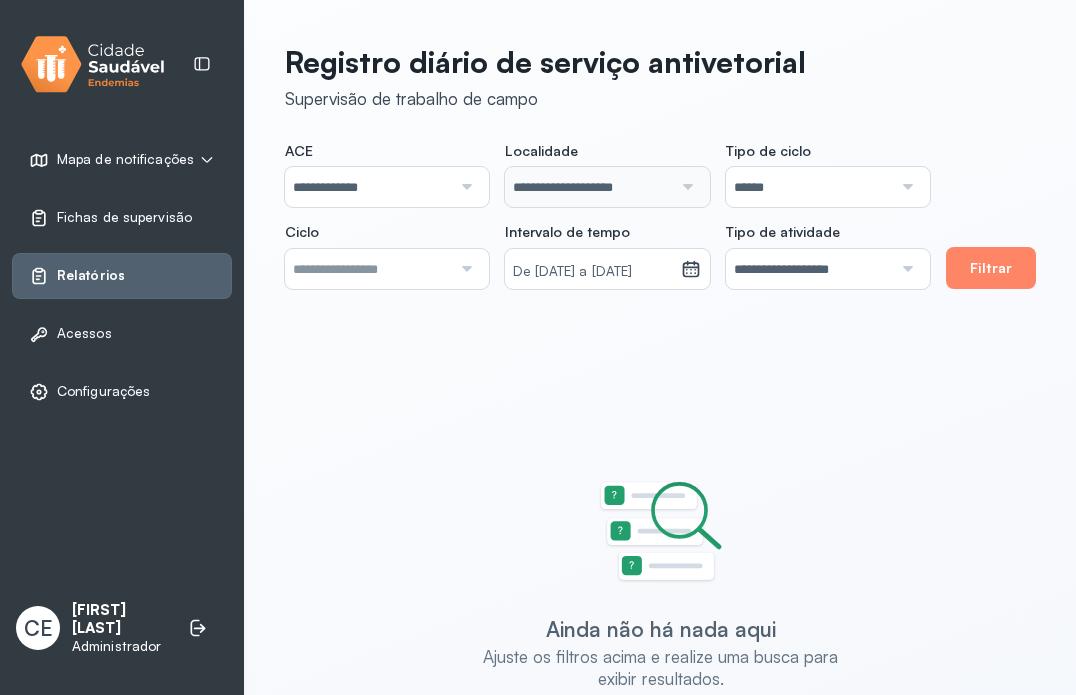 click on "**********" 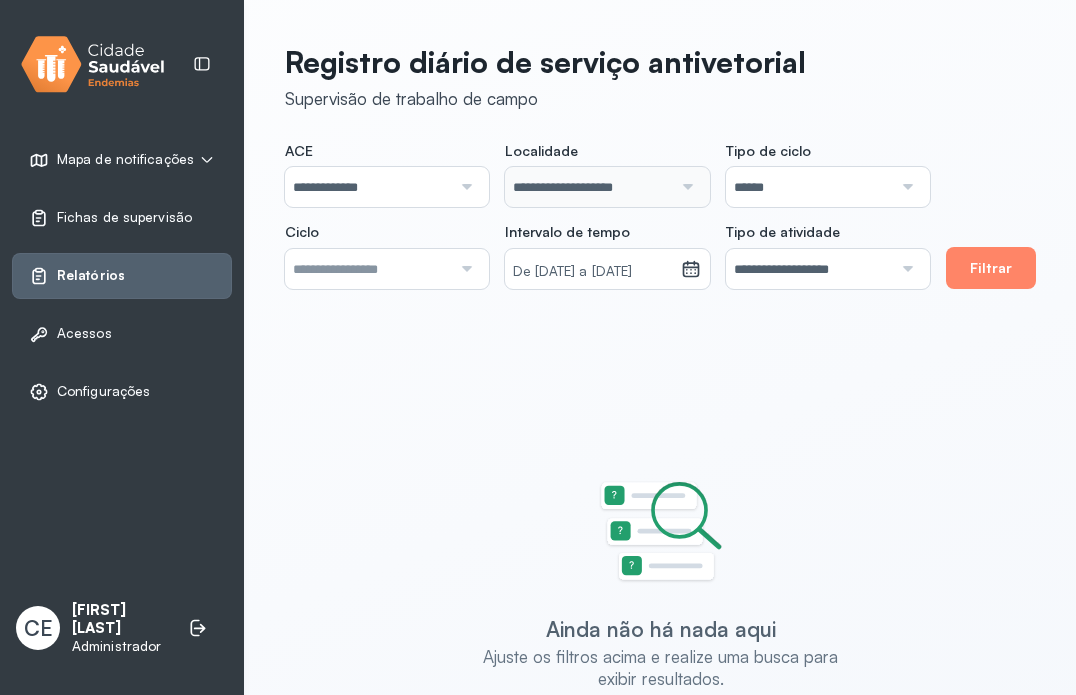 drag, startPoint x: 348, startPoint y: 243, endPoint x: 348, endPoint y: 257, distance: 14 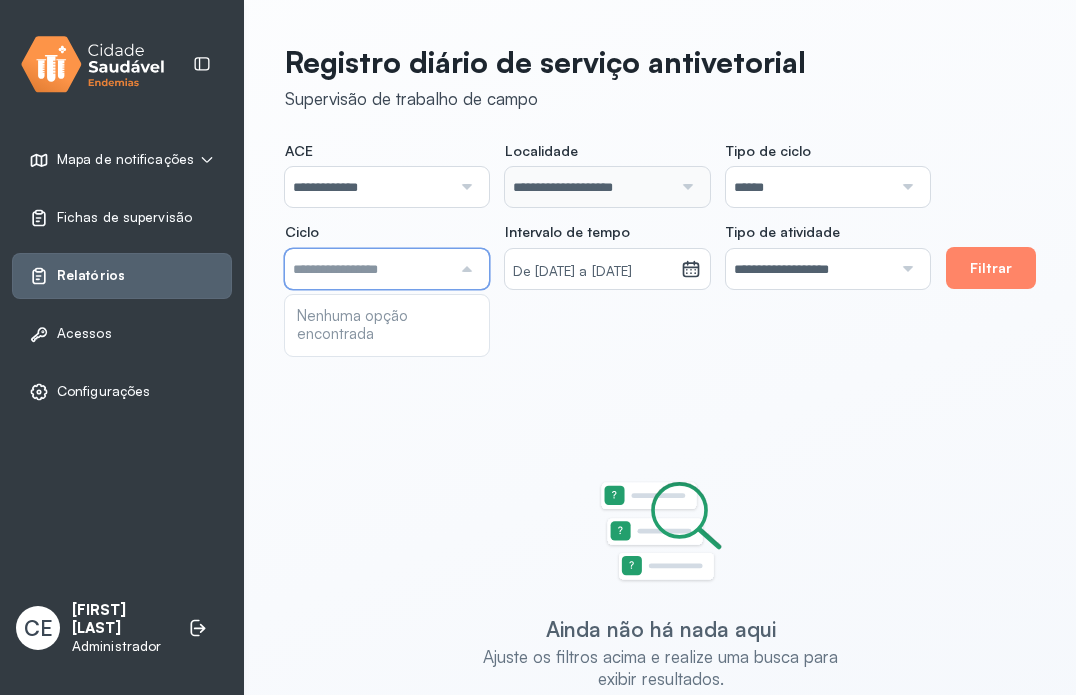 click on "******" at bounding box center [809, 187] 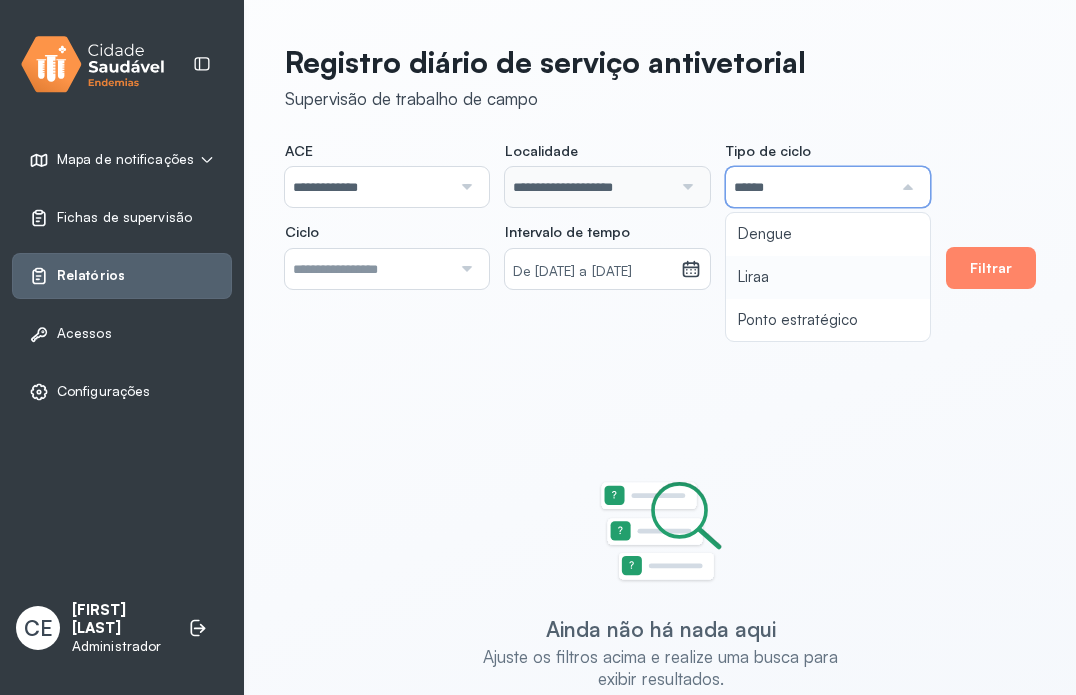 type on "*****" 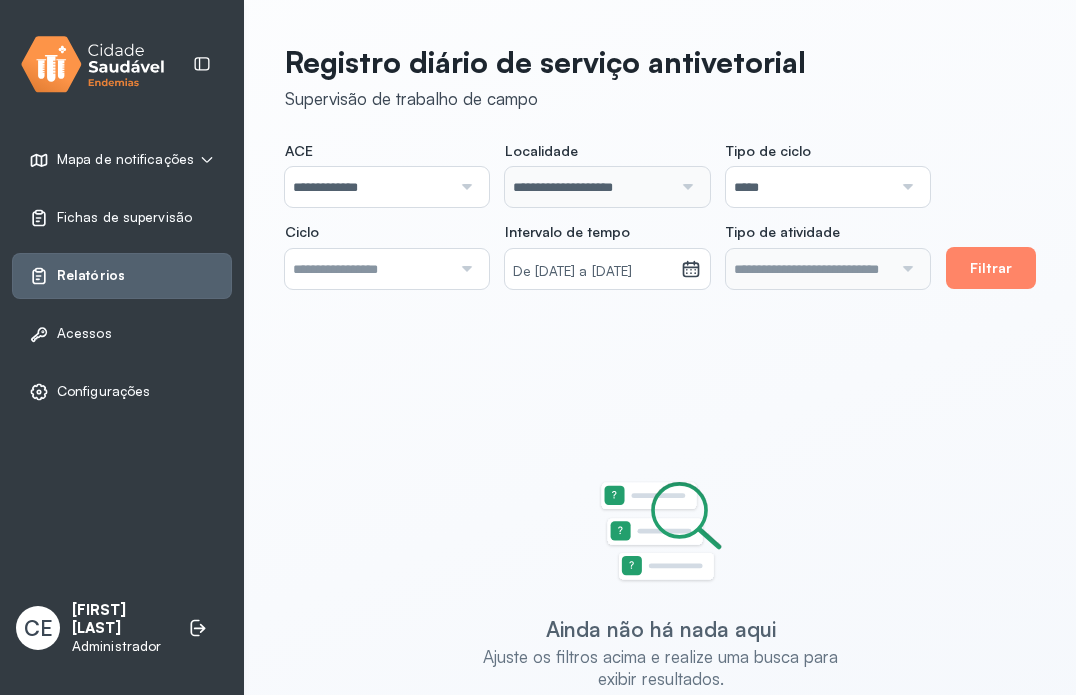 click on "**********" at bounding box center (607, 215) 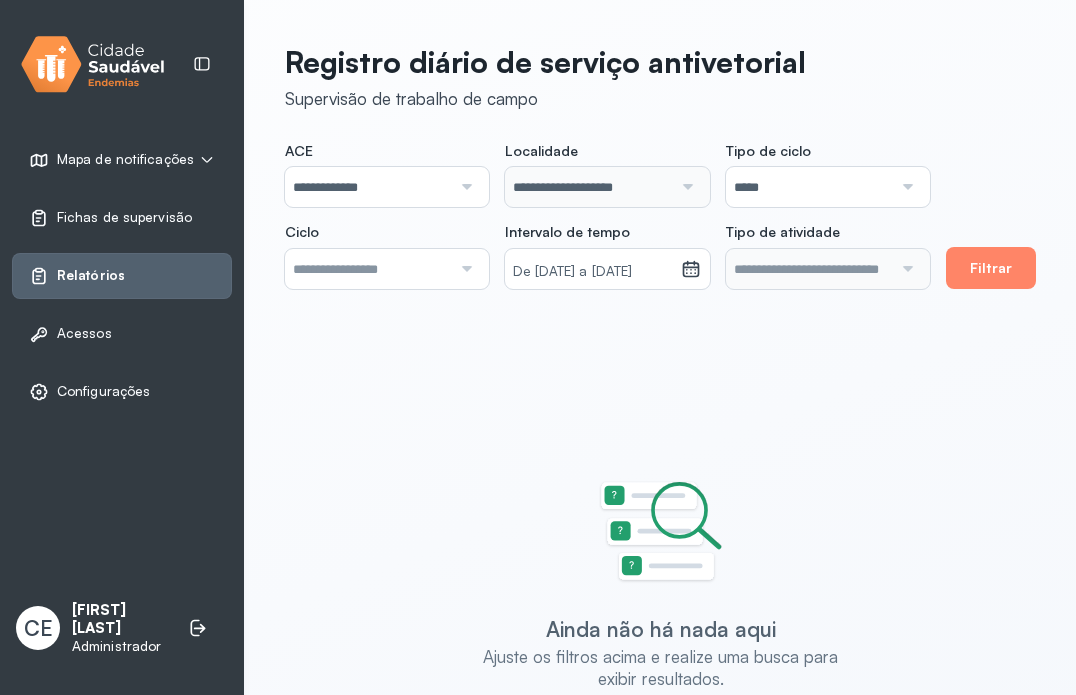 click 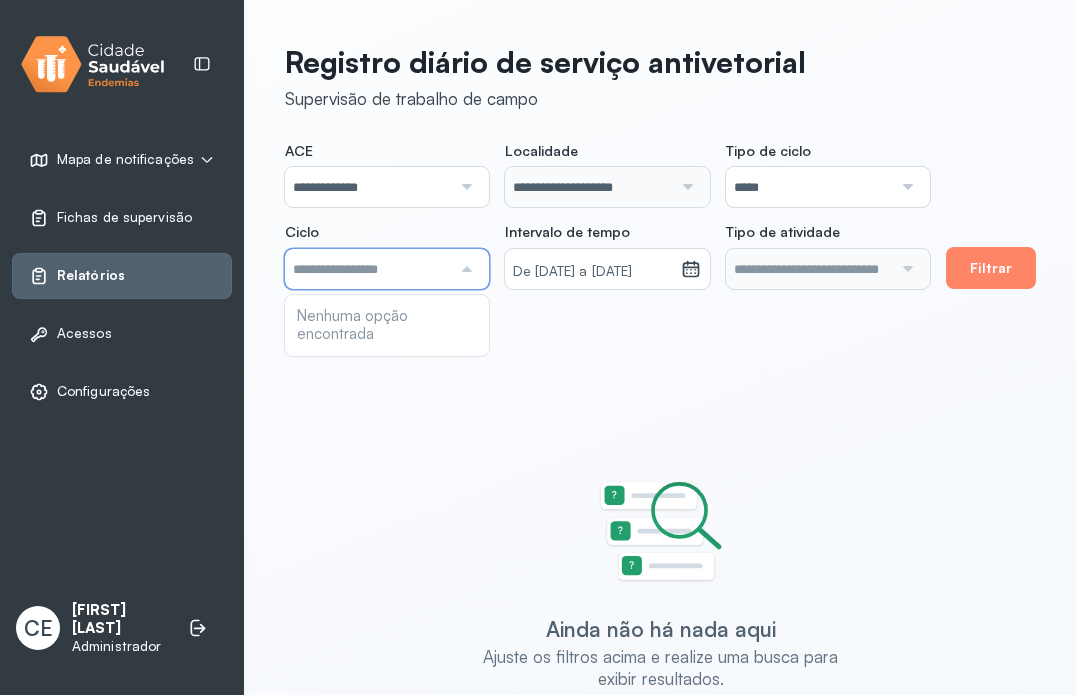 click on "**********" 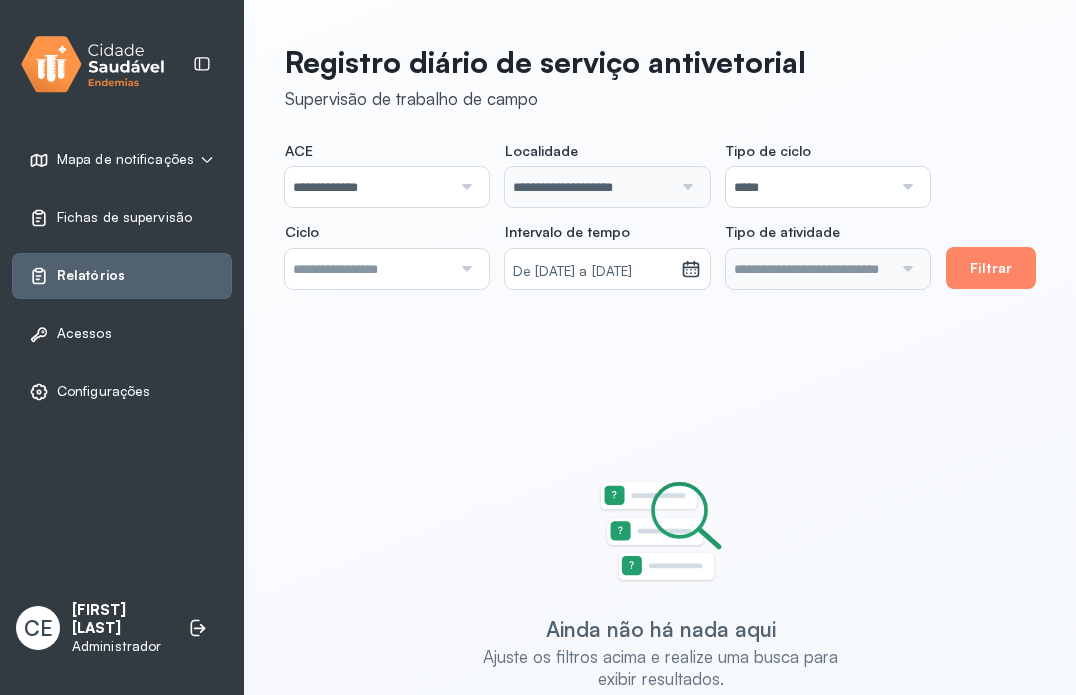 click on "Acessos" at bounding box center [84, 333] 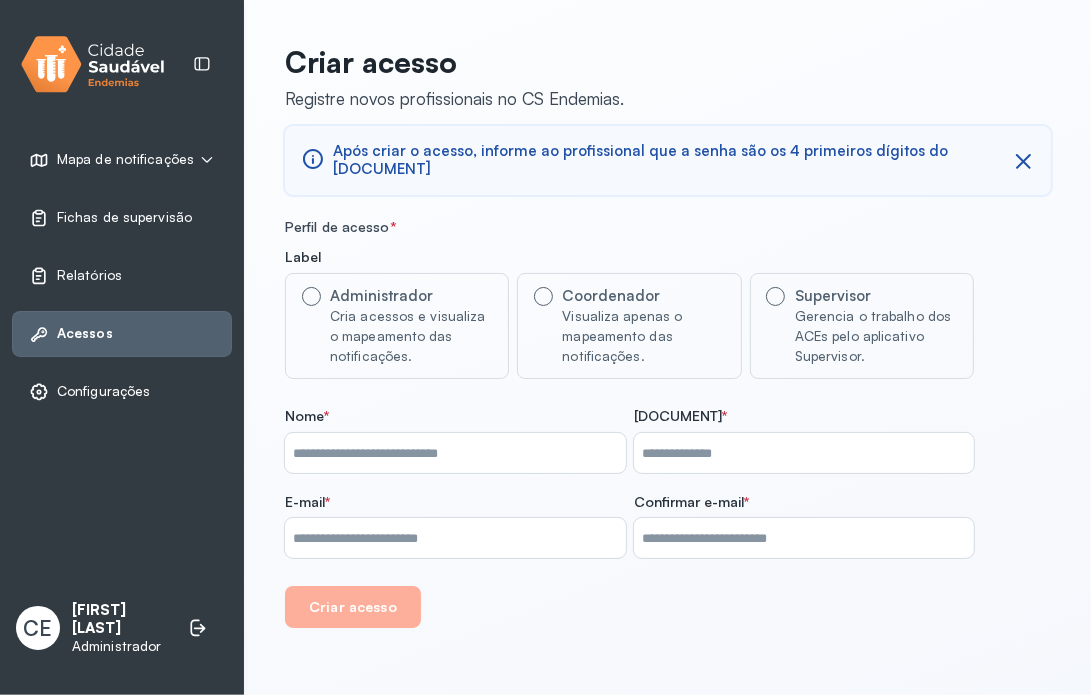 click on "Configurações" at bounding box center [103, 391] 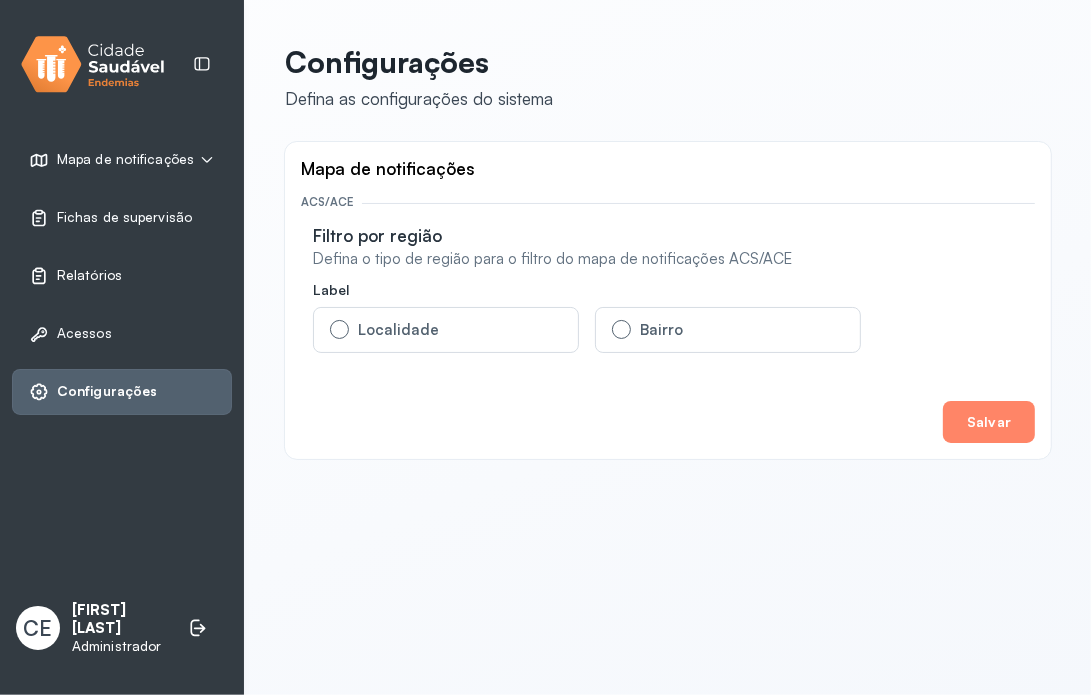 click on "Relatórios" at bounding box center (89, 275) 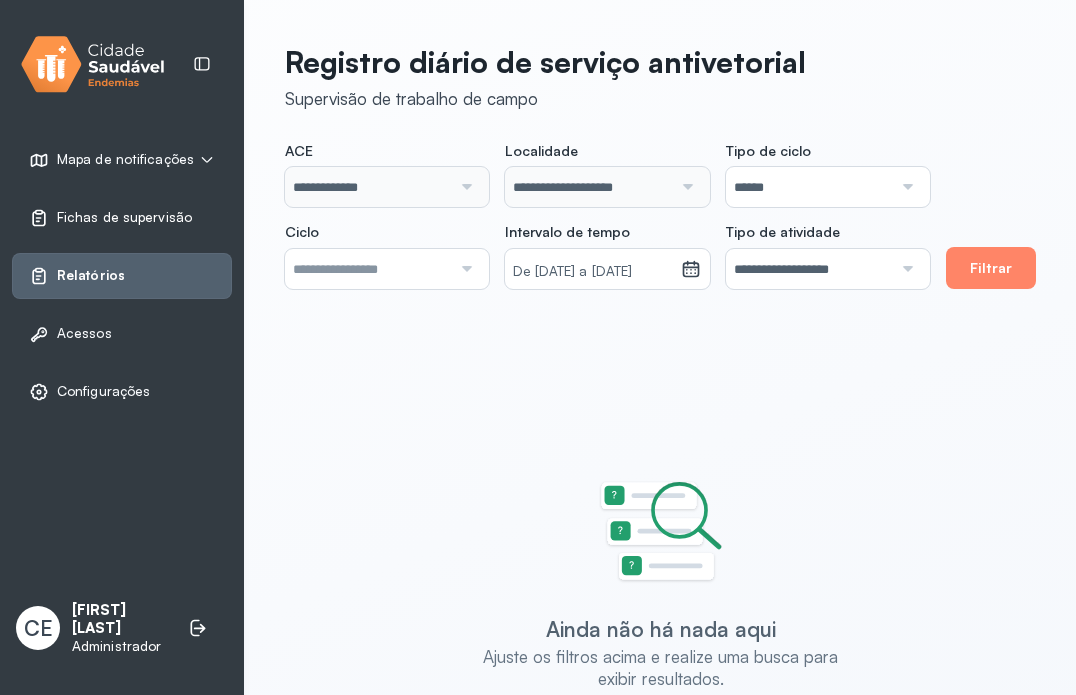 click on "Fichas de supervisão" at bounding box center (124, 217) 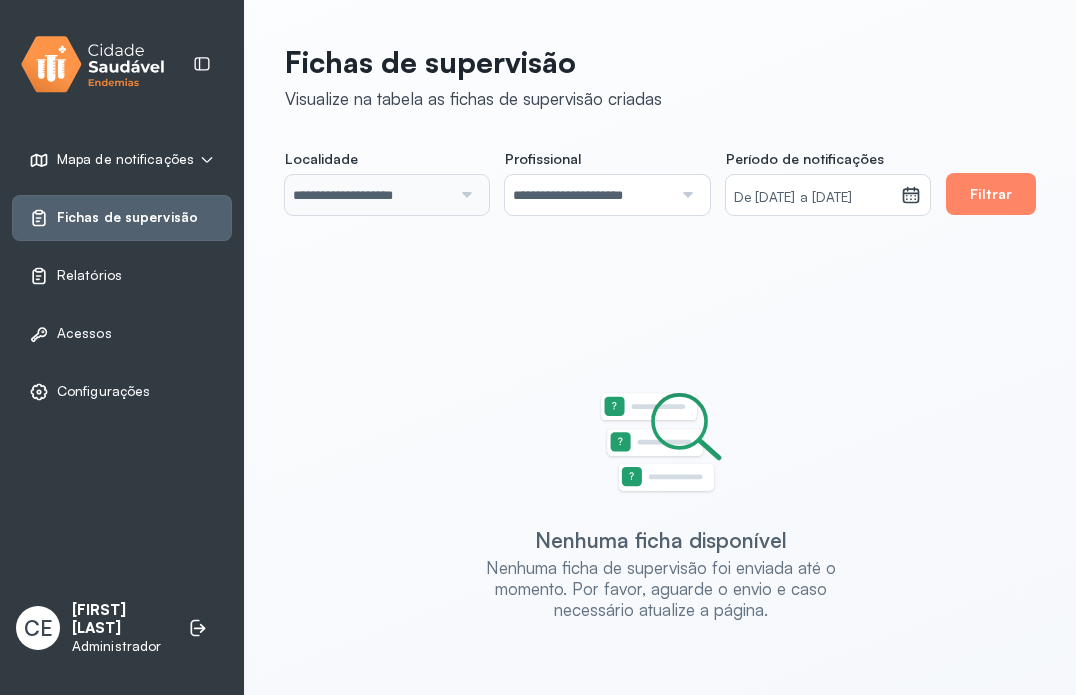 click on "Mapa de notificações" at bounding box center [125, 159] 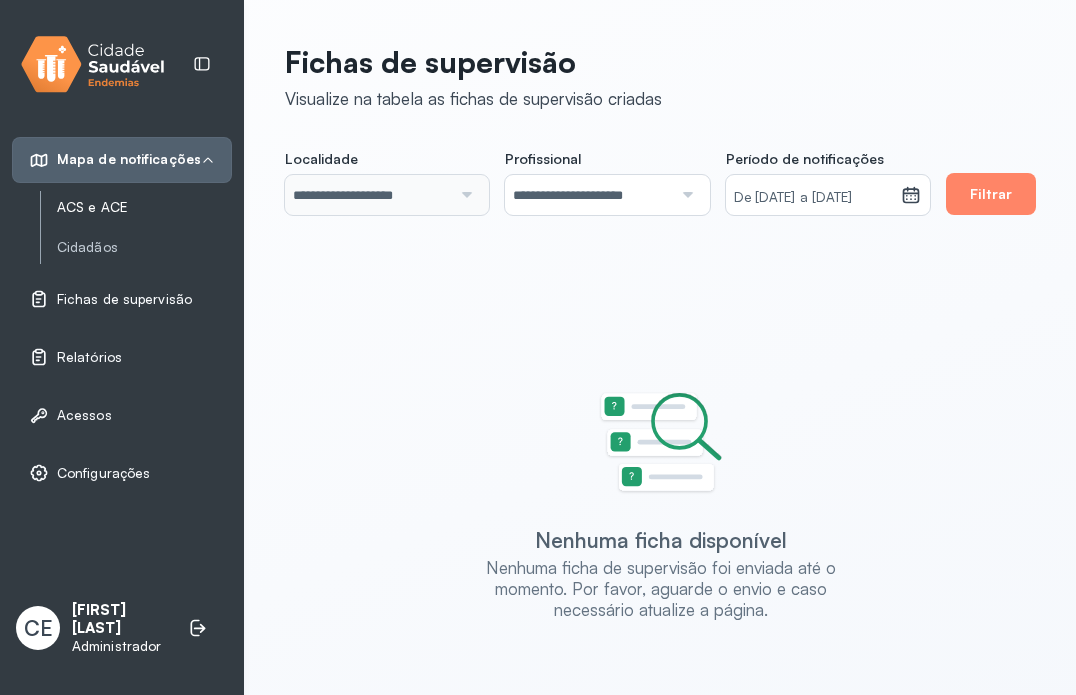 click on "ACS e ACE" at bounding box center (144, 207) 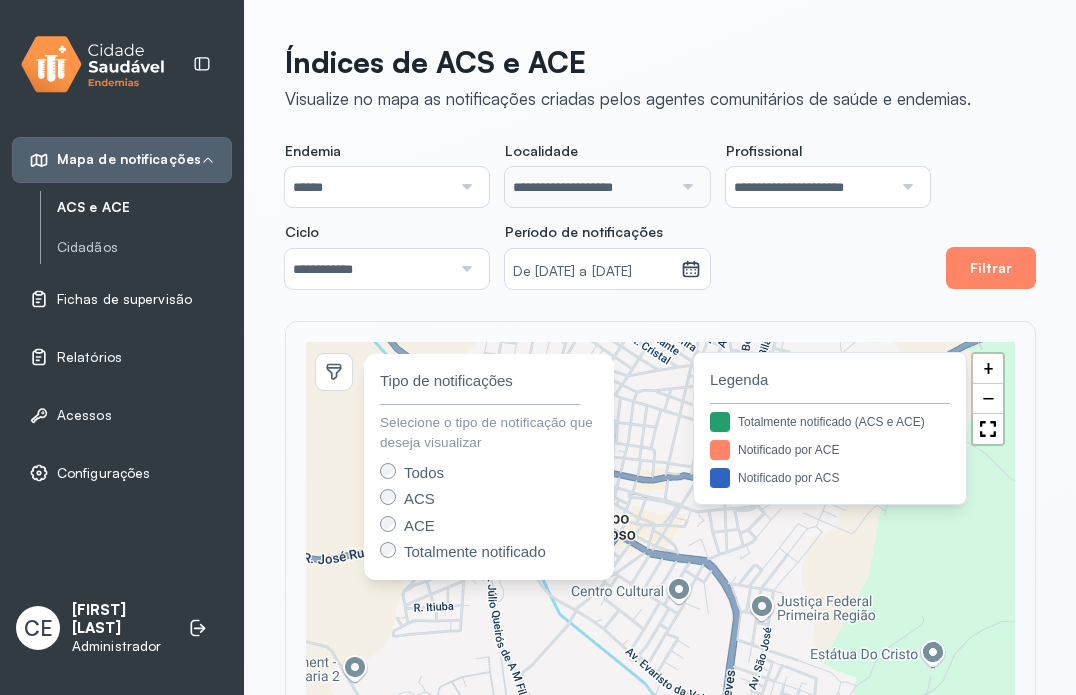 click on "**********" at bounding box center (809, 187) 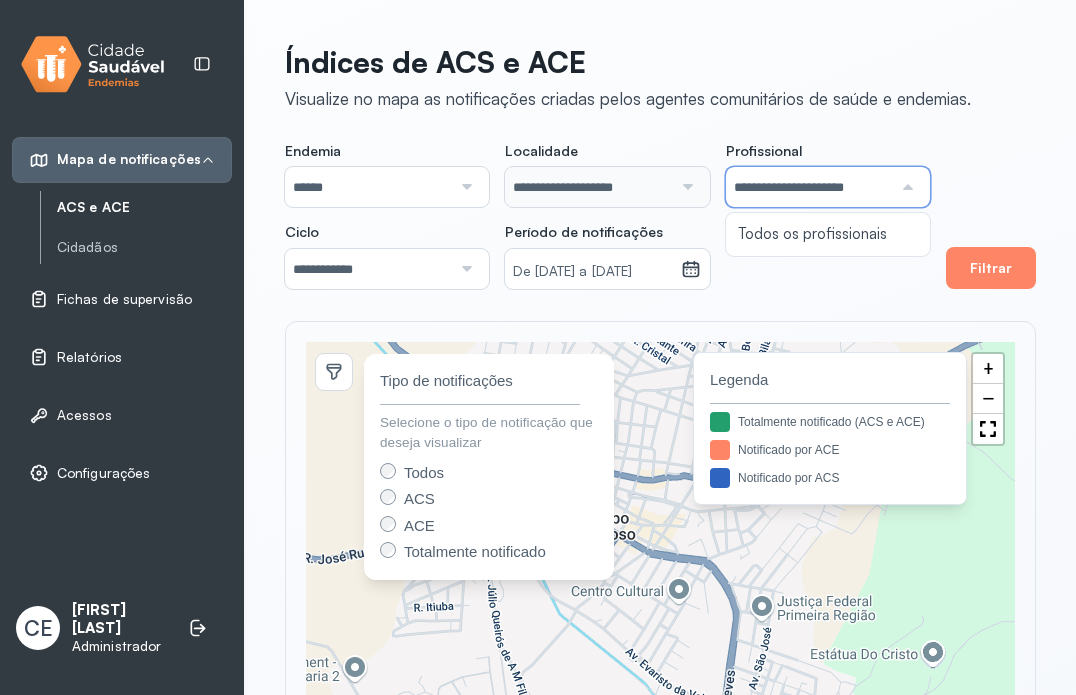 click on "**********" at bounding box center [368, 269] 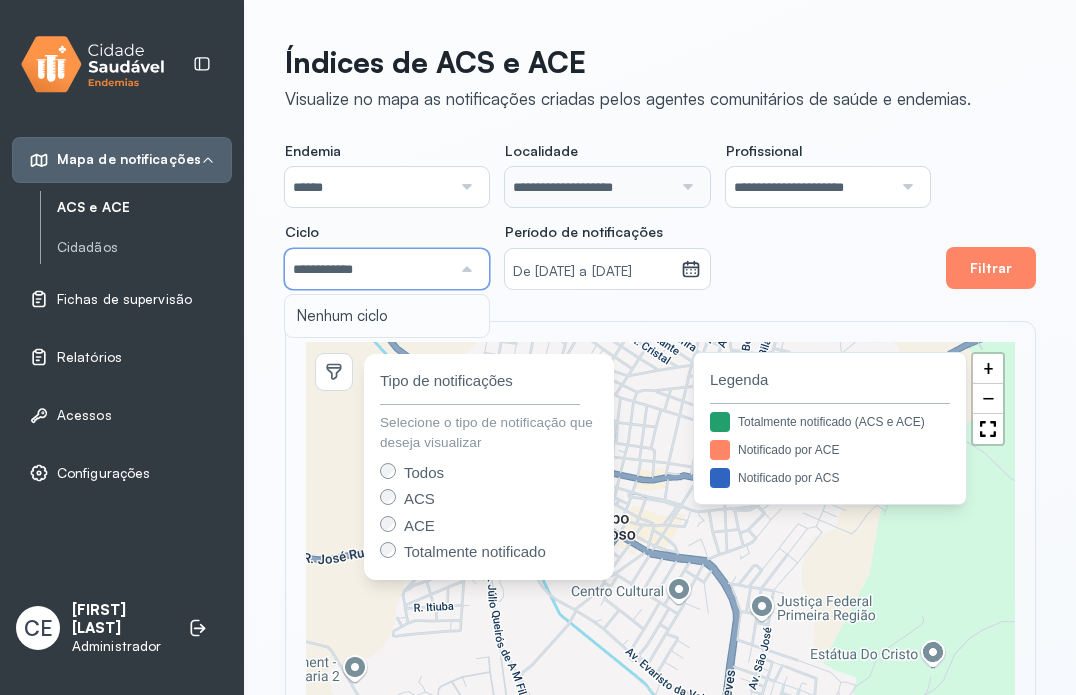 click on "**********" at bounding box center (809, 187) 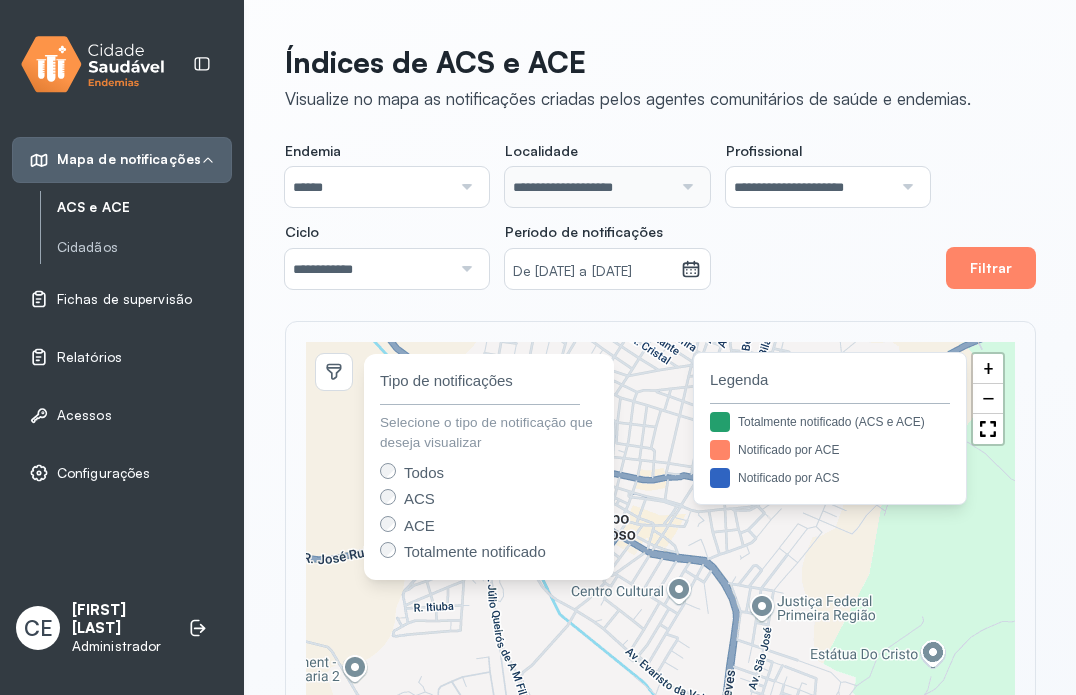 click on "**********" at bounding box center (809, 187) 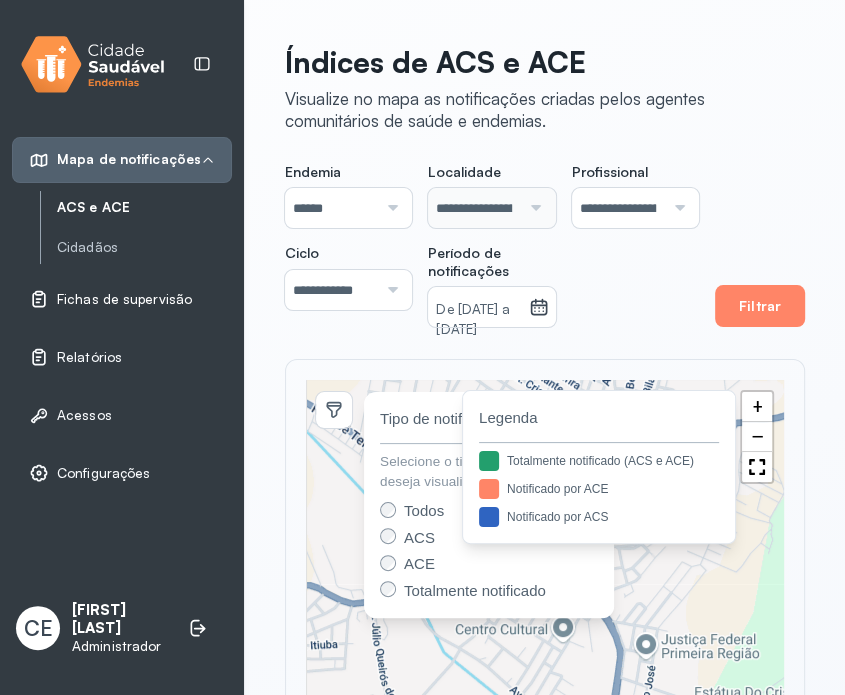 click on "Fichas de supervisão" at bounding box center (124, 299) 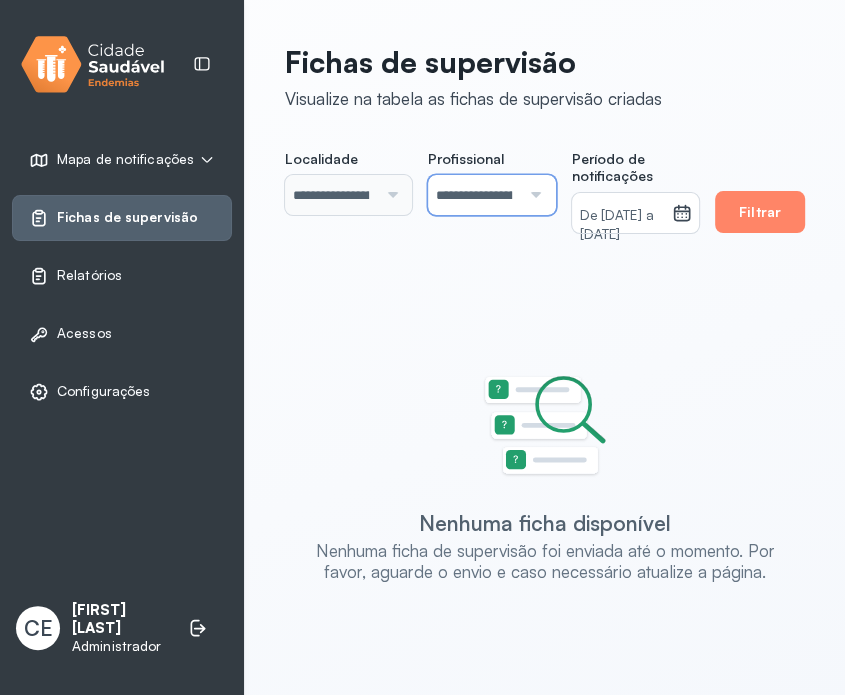 click on "**********" at bounding box center (474, 195) 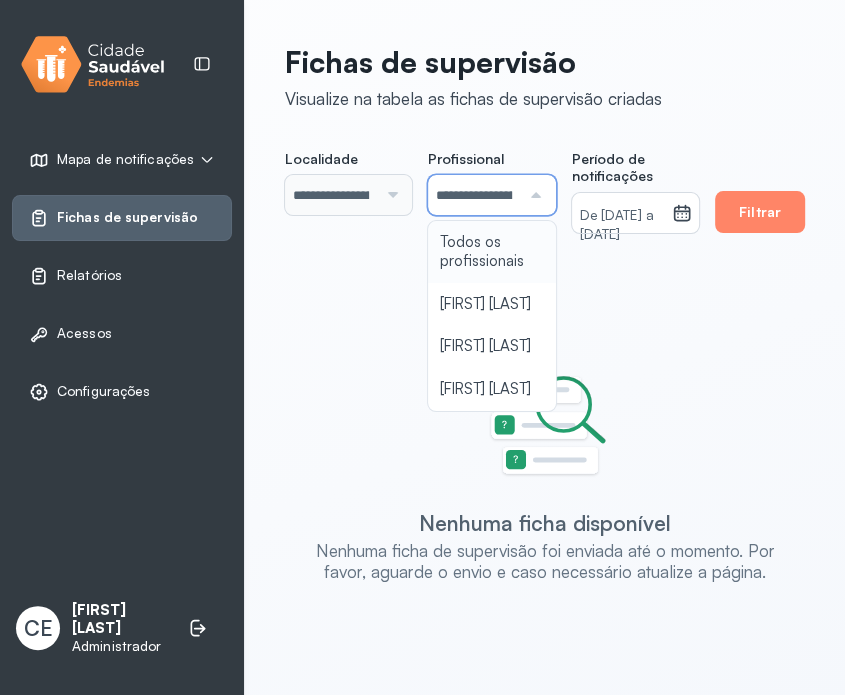 click on "Relatórios" at bounding box center (122, 276) 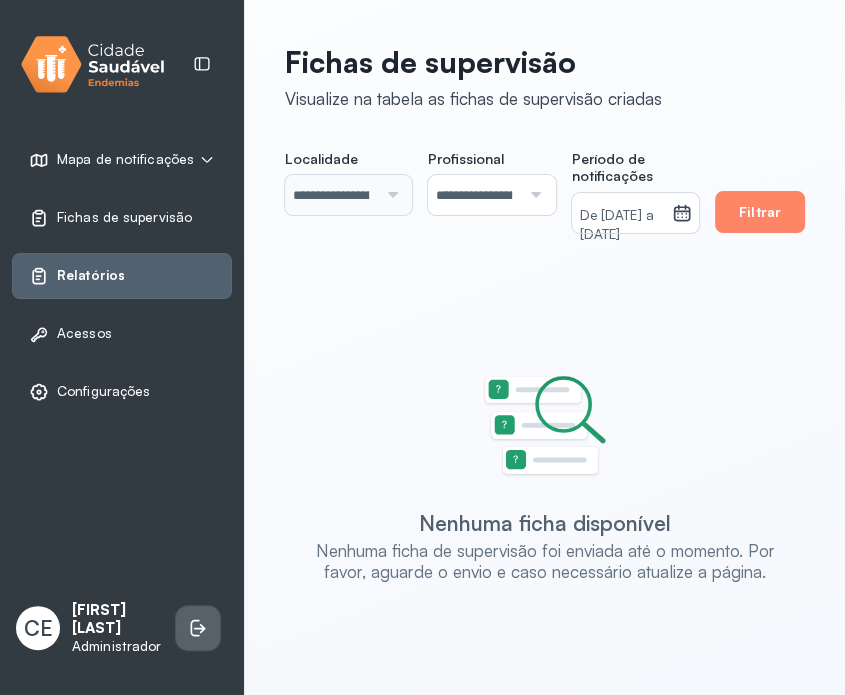 click 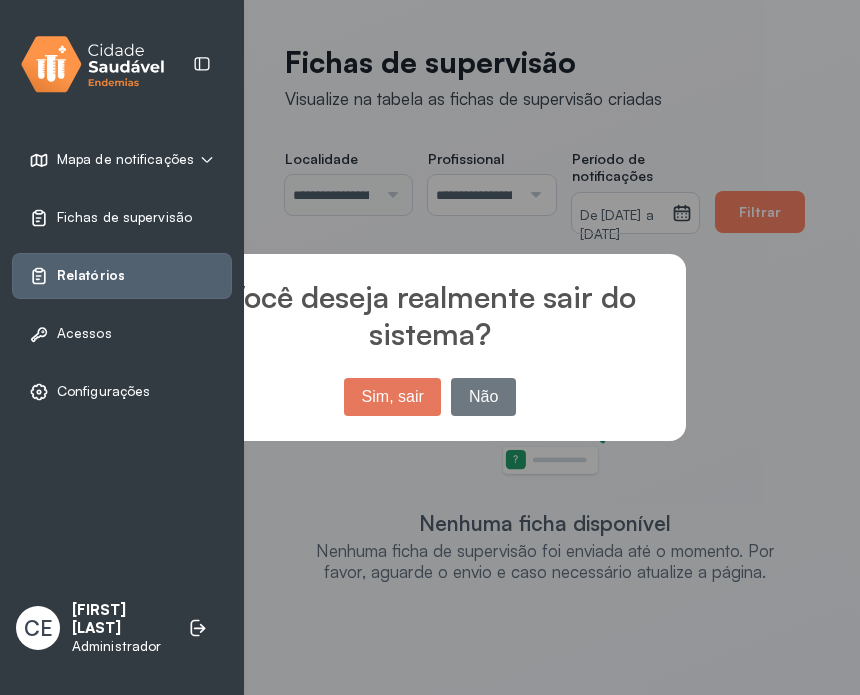 click on "Sim, sair" at bounding box center [392, 397] 